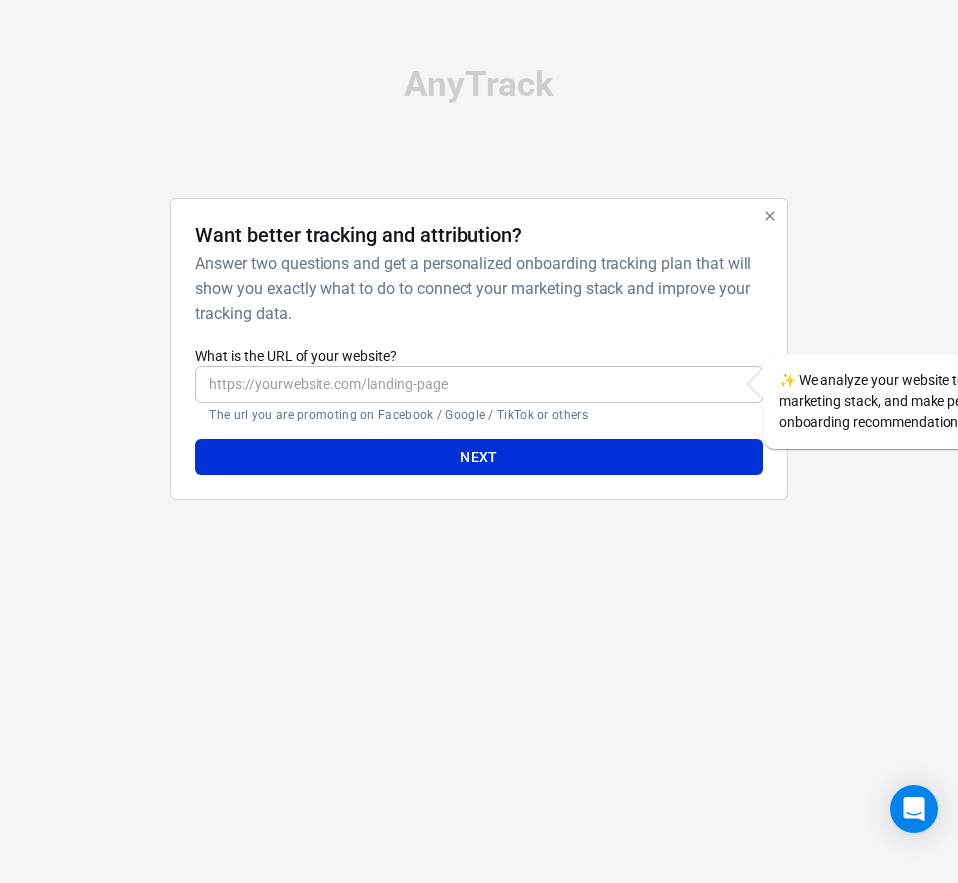 scroll, scrollTop: 0, scrollLeft: 0, axis: both 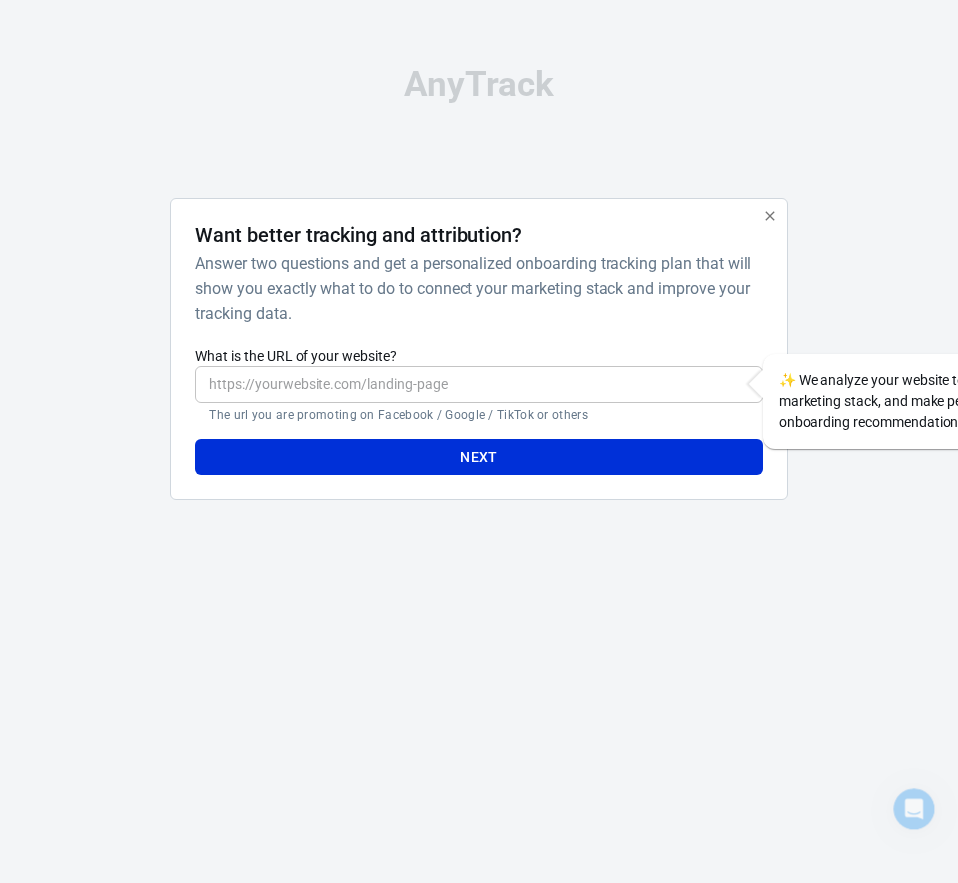 click on "What is the URL of your website?" at bounding box center [478, 384] 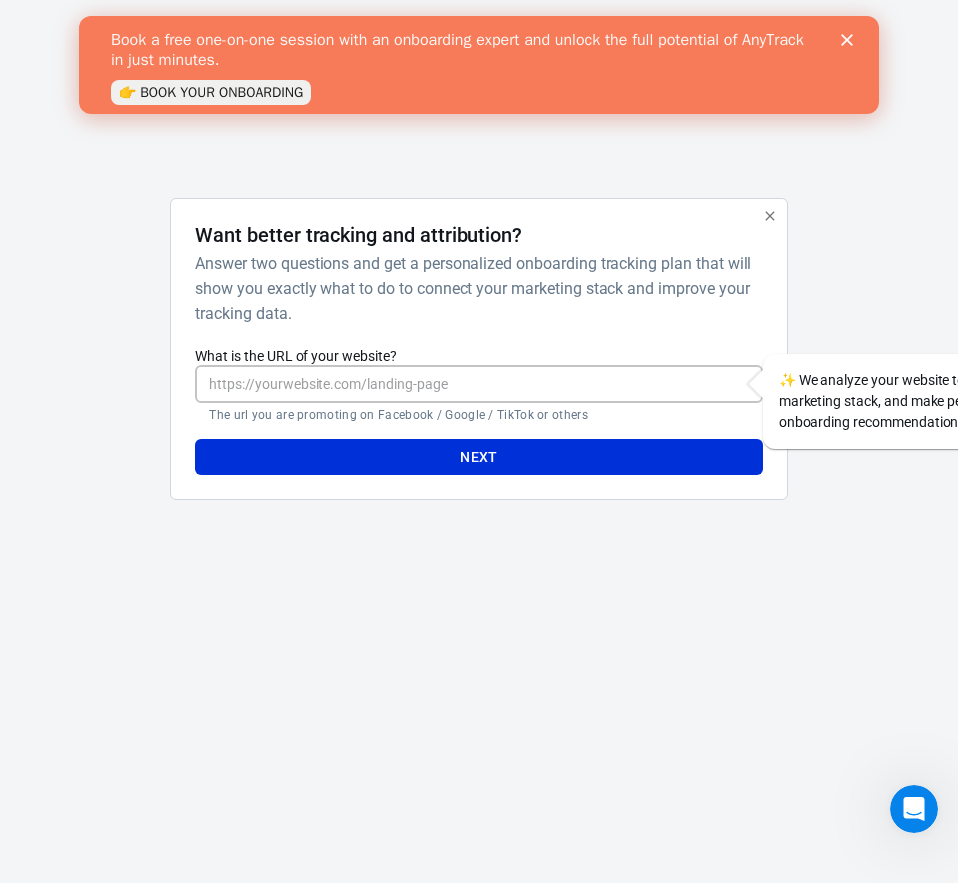 scroll, scrollTop: 0, scrollLeft: 0, axis: both 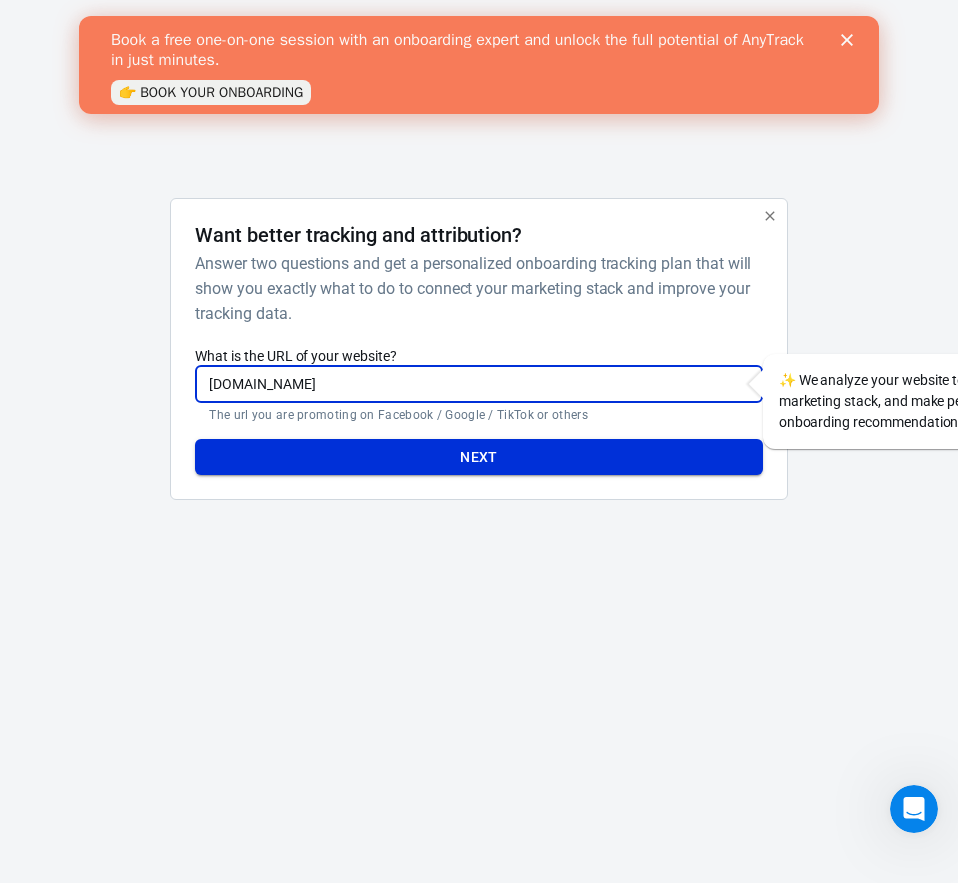 type on "[DOMAIN_NAME]" 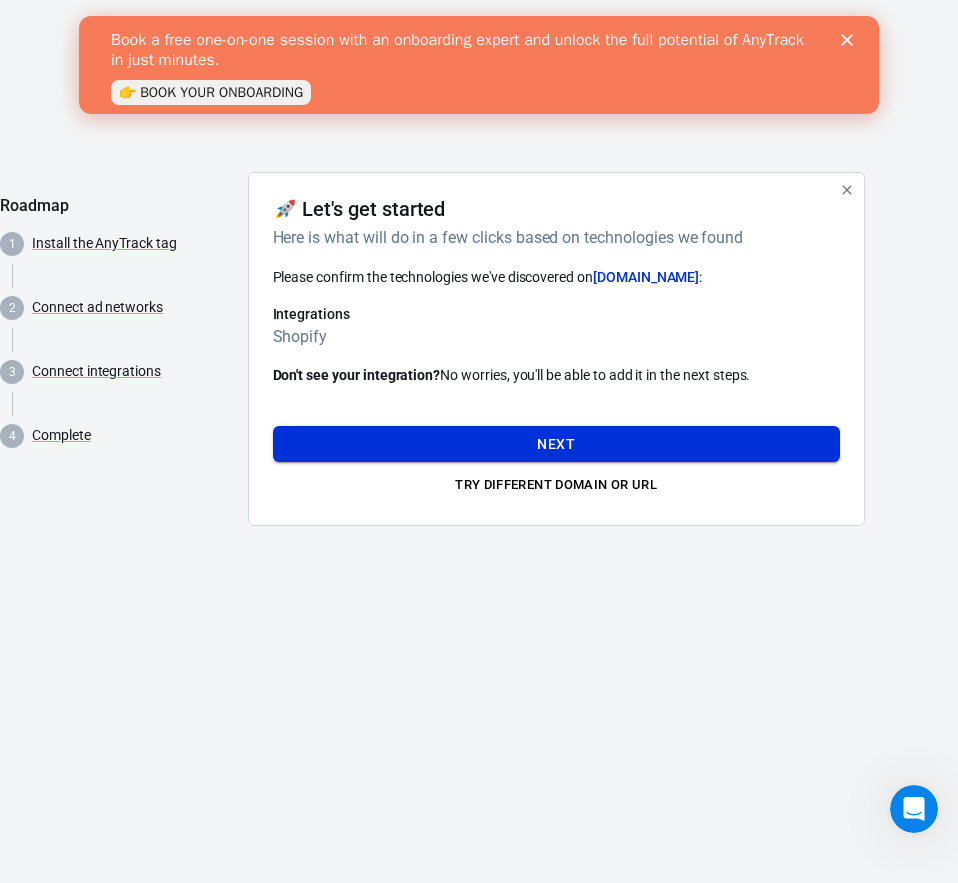 click on "Next" at bounding box center (556, 444) 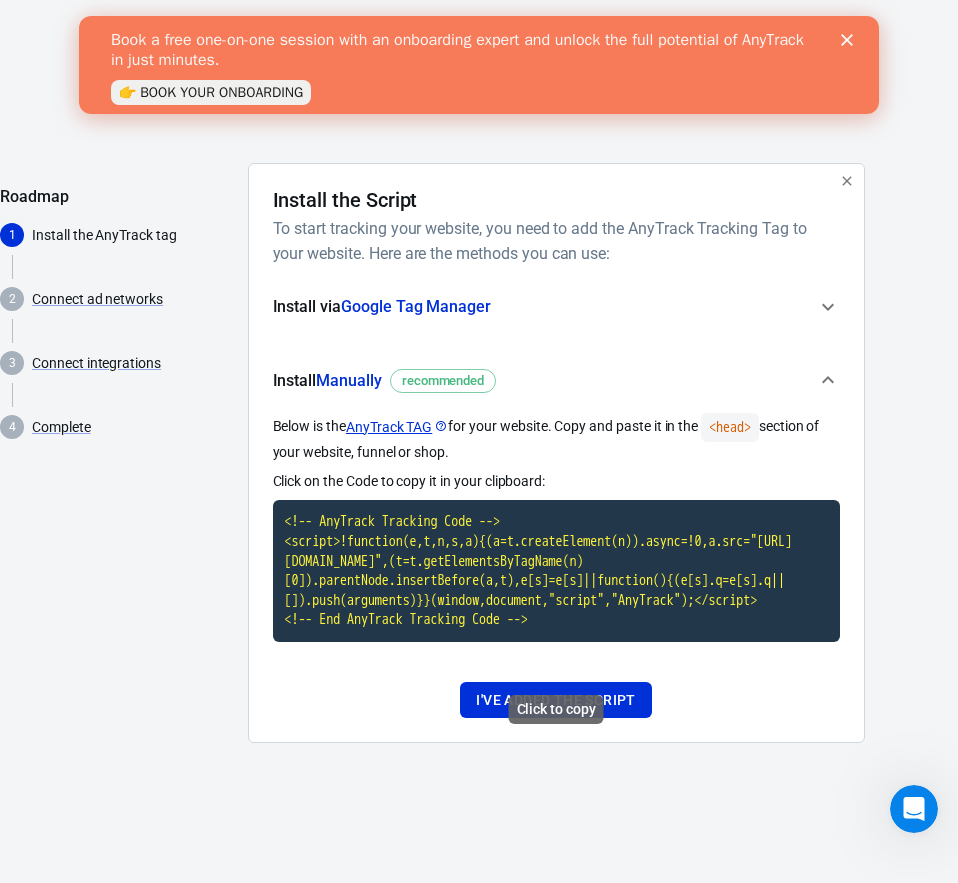 click on "<!-- AnyTrack Tracking Code -->
<script>!function(e,t,n,s,a){(a=t.createElement(n)).async=!0,a.src="[URL][DOMAIN_NAME]",(t=t.getElementsByTagName(n)[0]).parentNode.insertBefore(a,t),e[s]=e[s]||function(){(e[s].q=e[s].q||[]).push(arguments)}}(window,document,"script","AnyTrack");</script>
<!-- End AnyTrack Tracking Code -->" at bounding box center (556, 571) 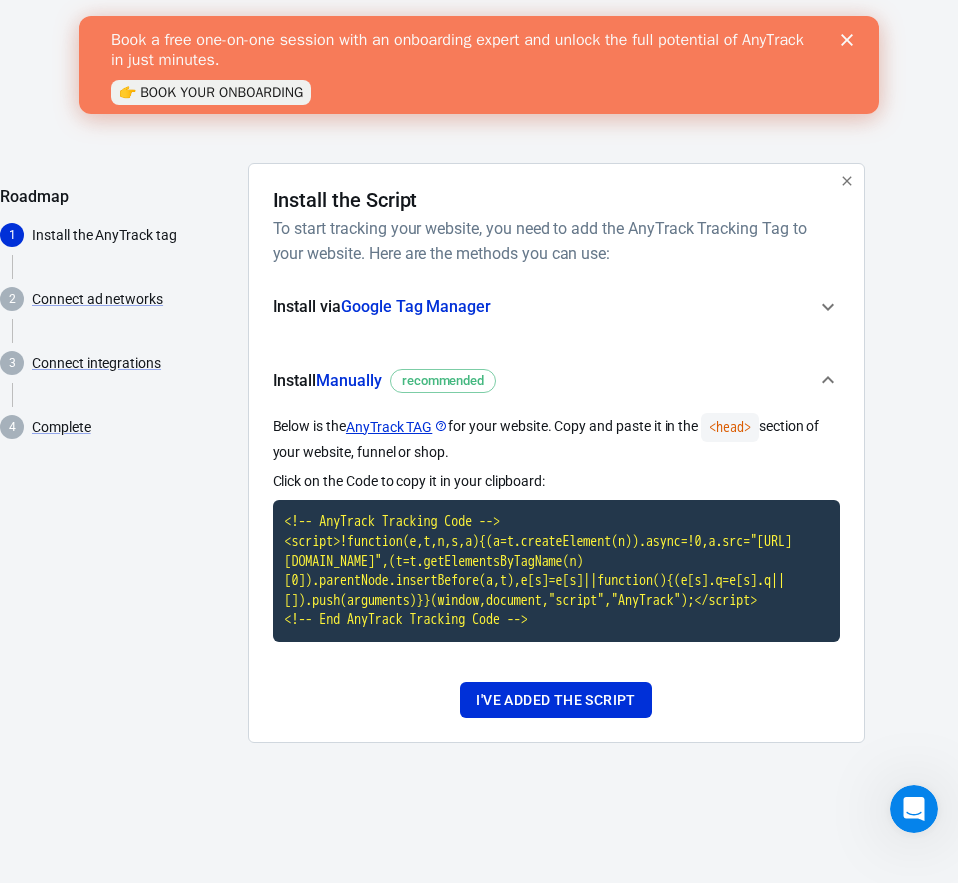 click on "Install via  Google Tag Manager" at bounding box center (544, 307) 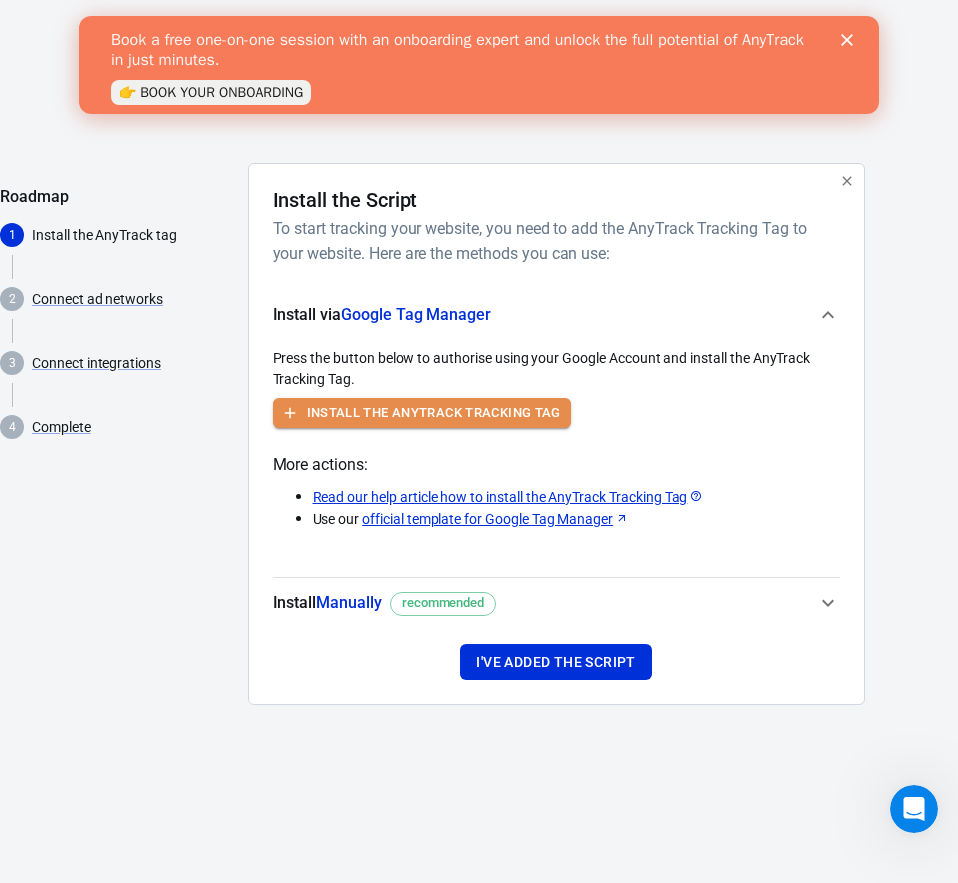 click on "Install the AnyTrack Tracking Tag" at bounding box center (434, 413) 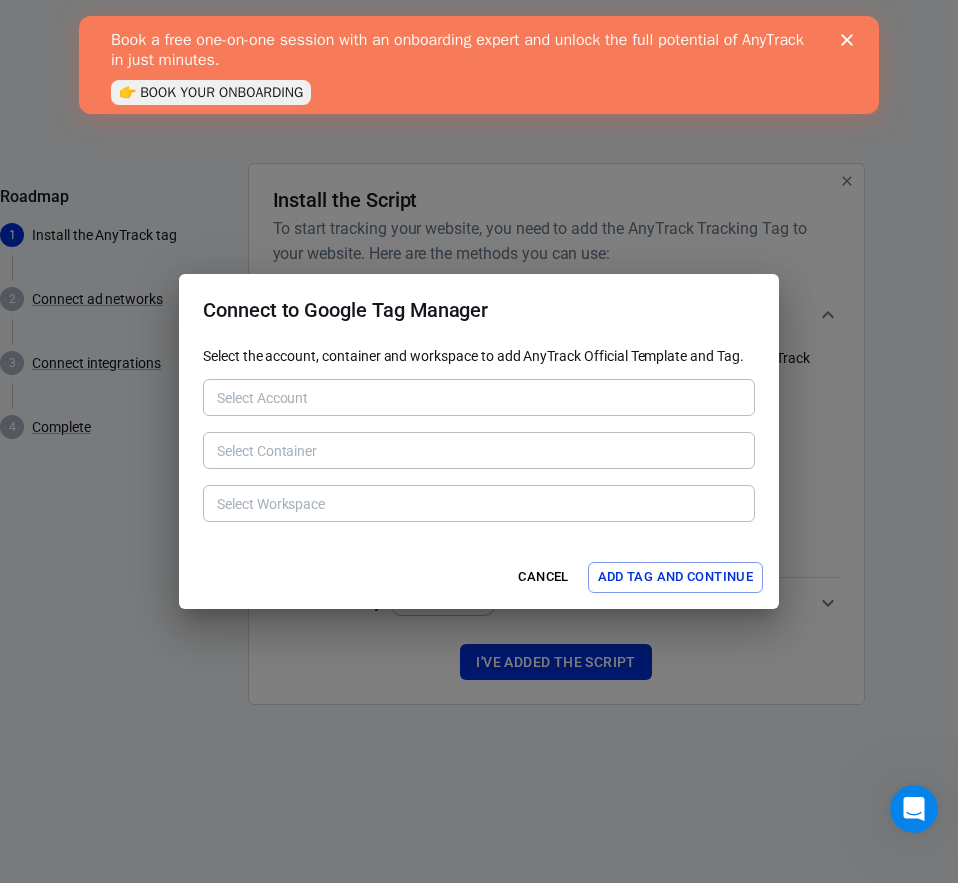 type on "Daily Dino Guy [6291178417]" 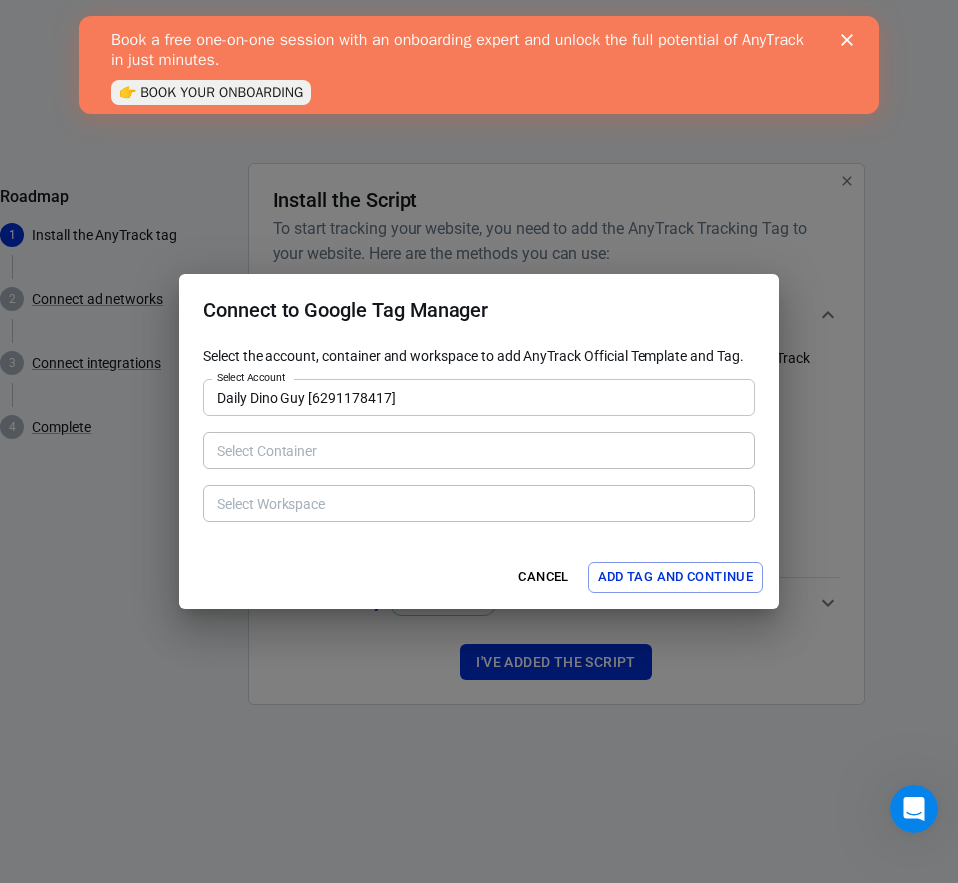 type on "[DOMAIN_NAME] [217838417]" 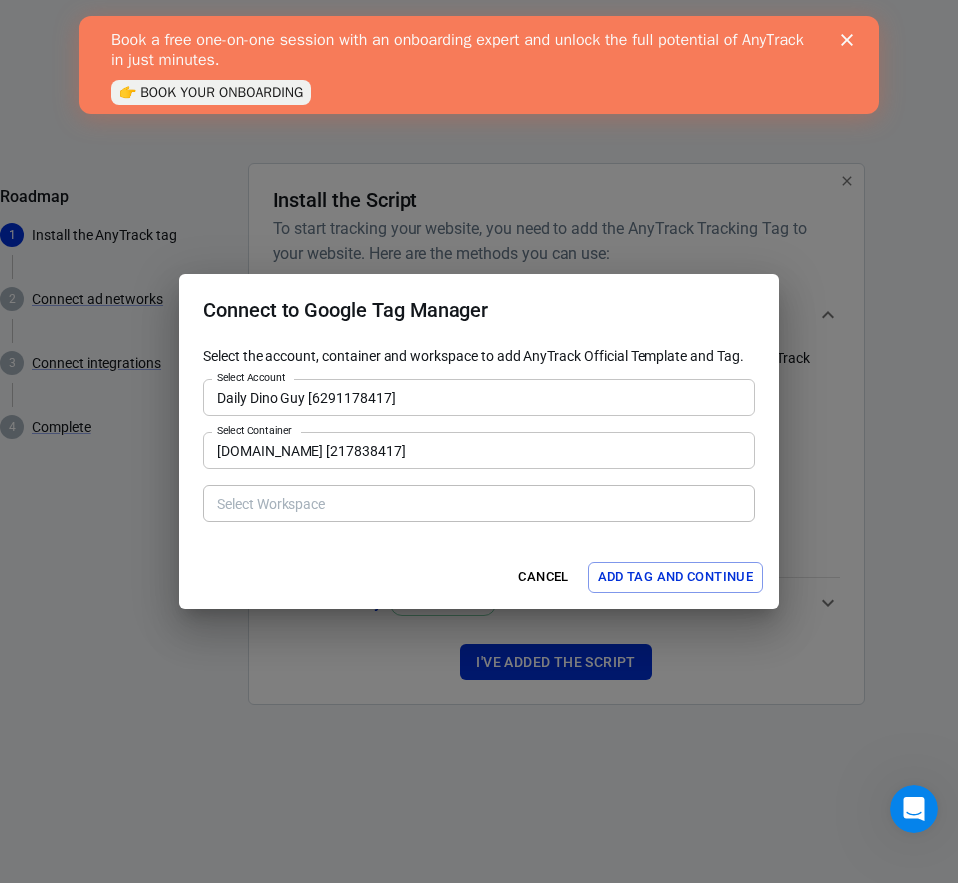 type on "Default Workspace [3]" 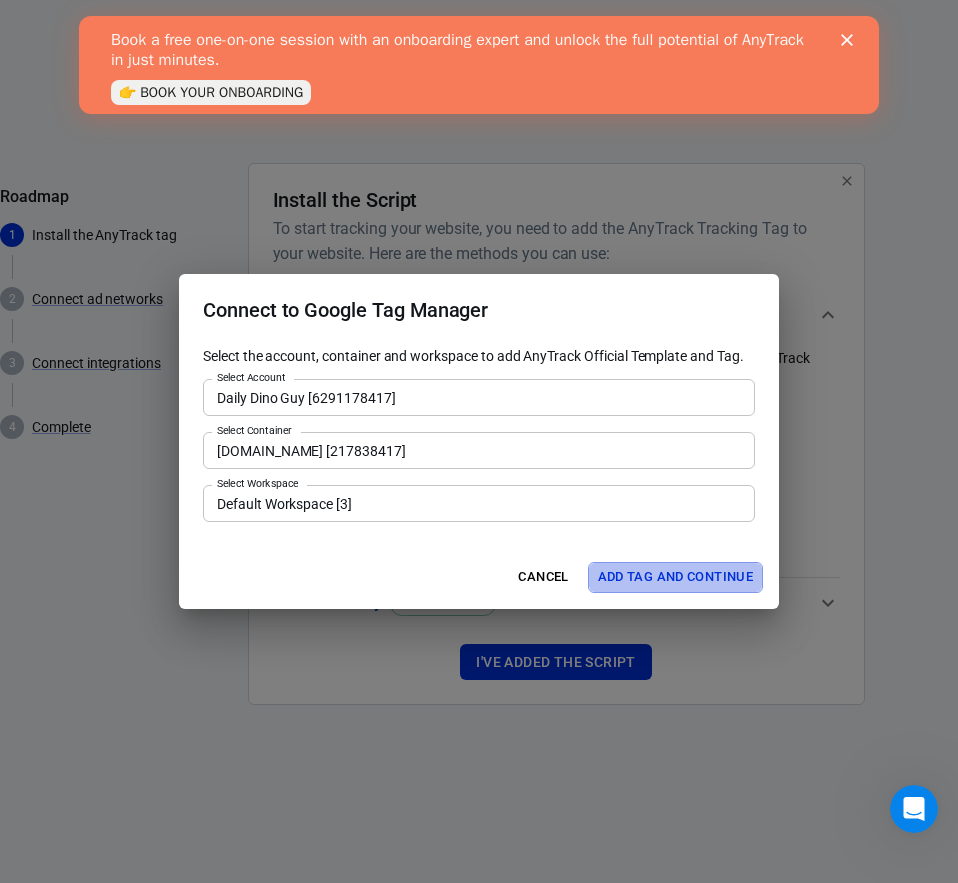 click on "Add Tag and Continue" at bounding box center [675, 577] 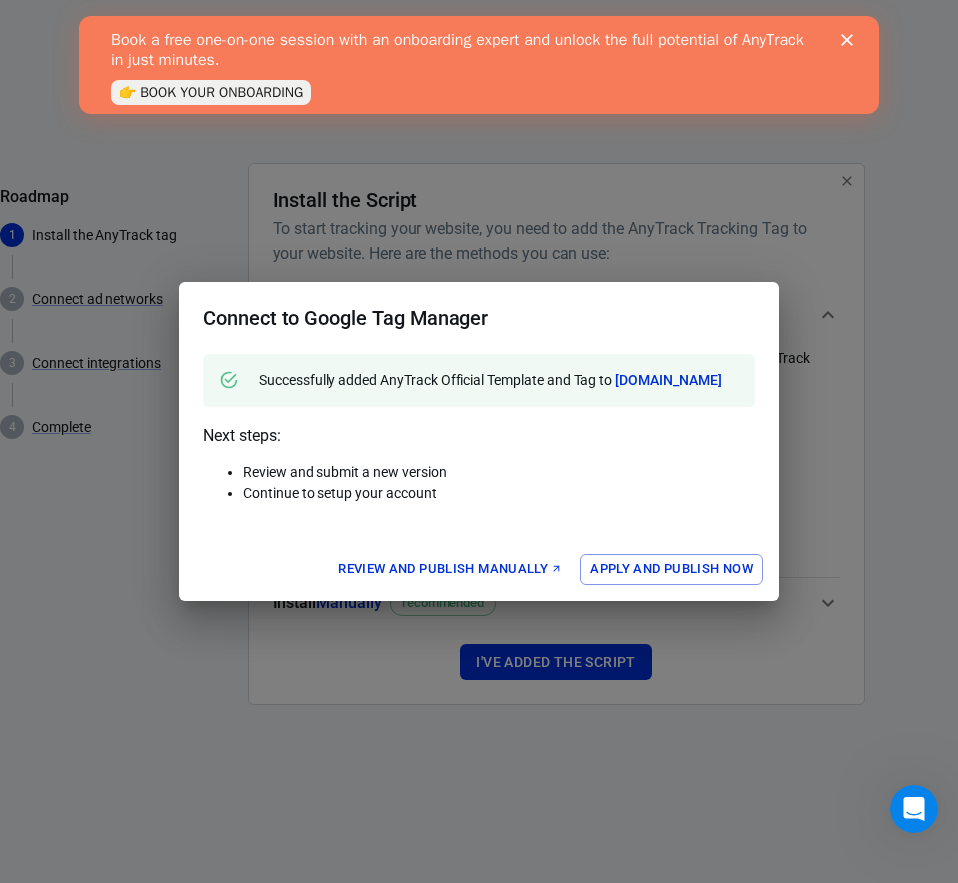 click on "Apply and Publish Now" at bounding box center (671, 569) 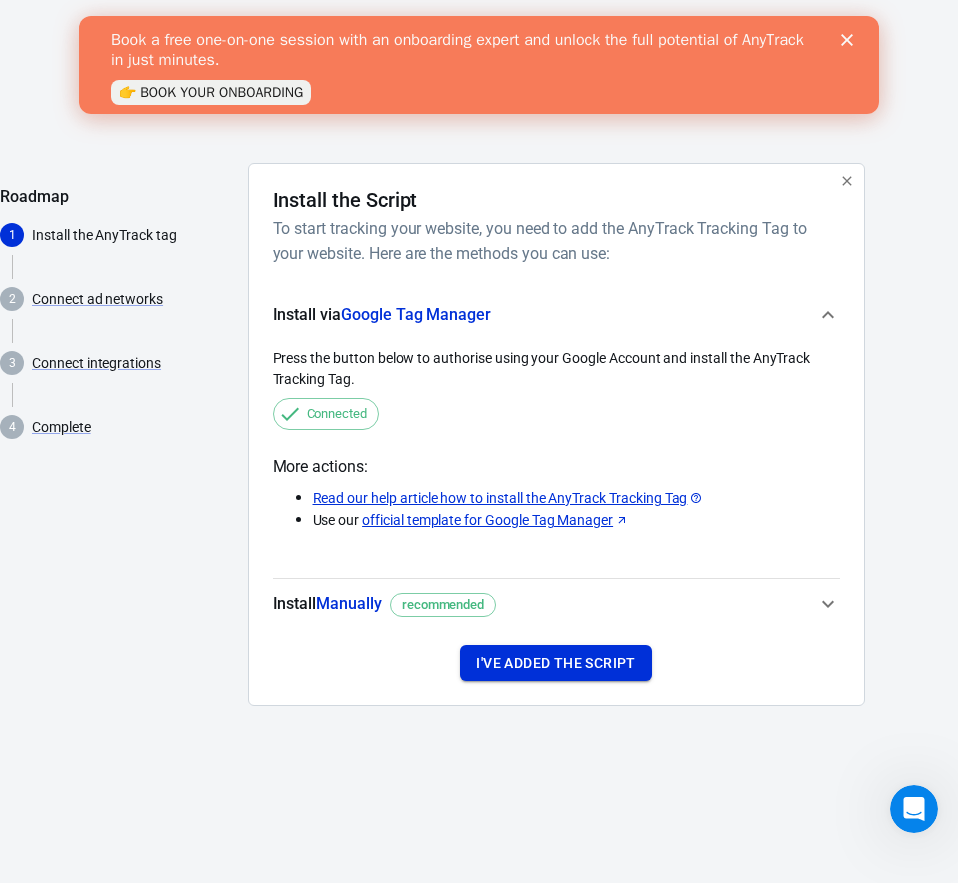 click on "I've added the script" at bounding box center [555, 663] 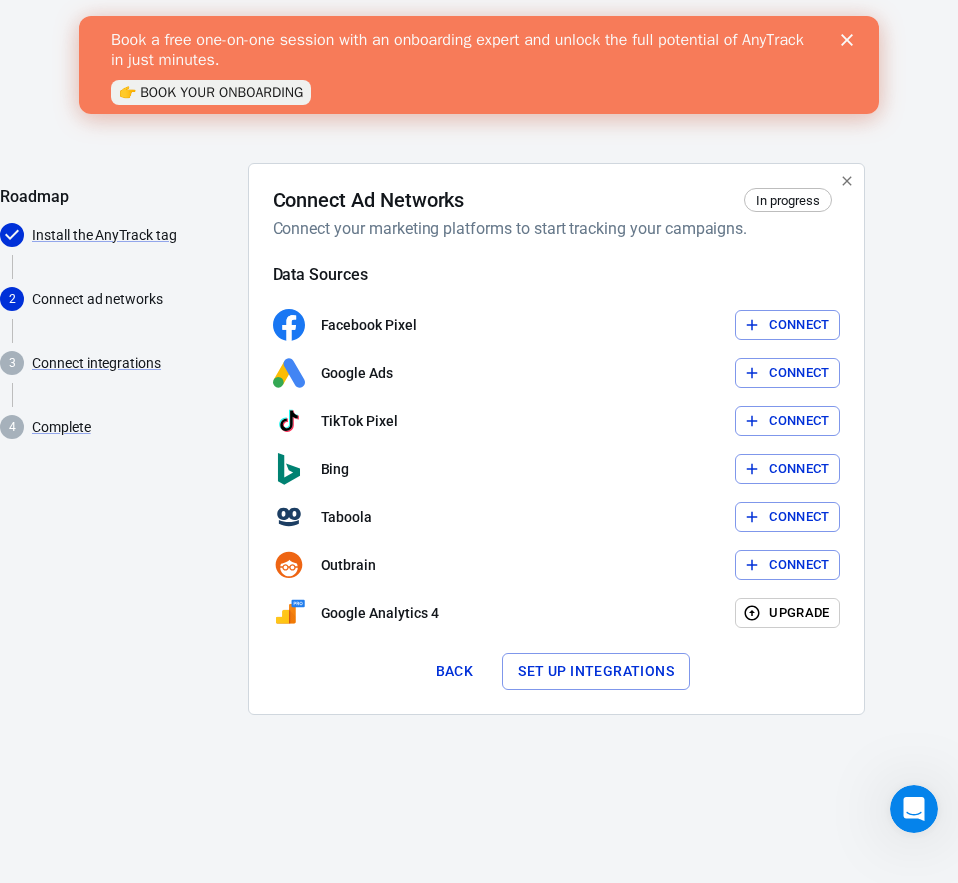 click on "Connect" at bounding box center (799, 325) 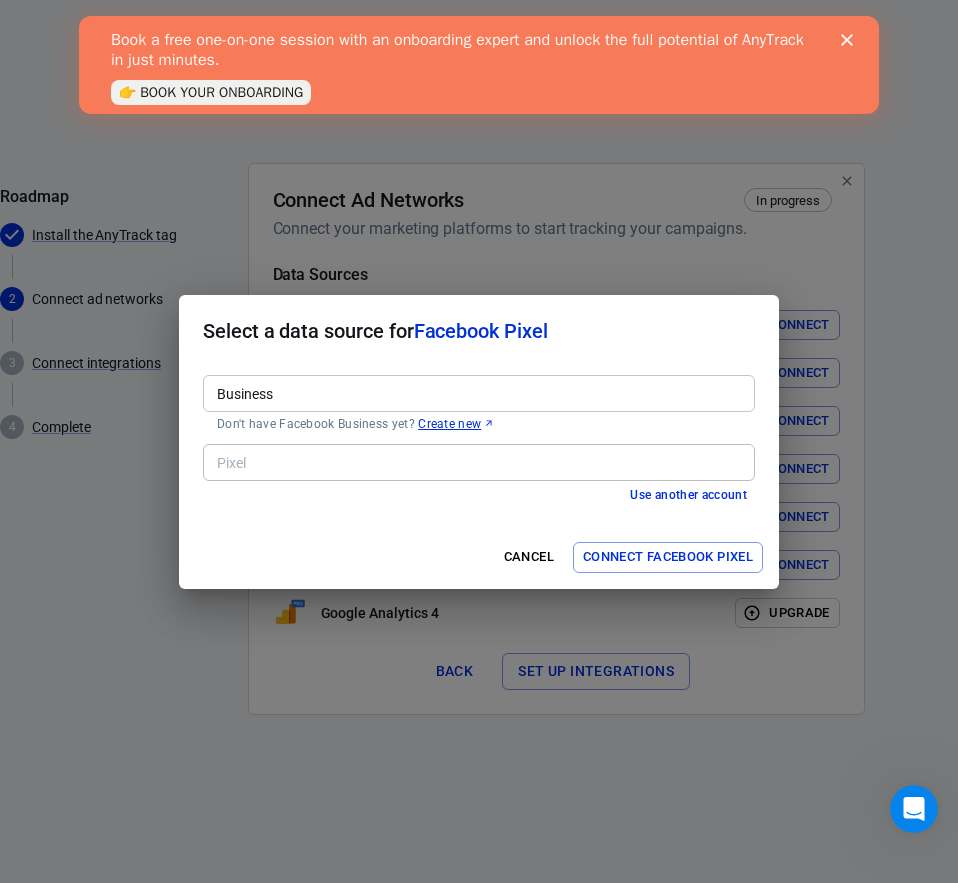 click on "Pixel" at bounding box center (479, 462) 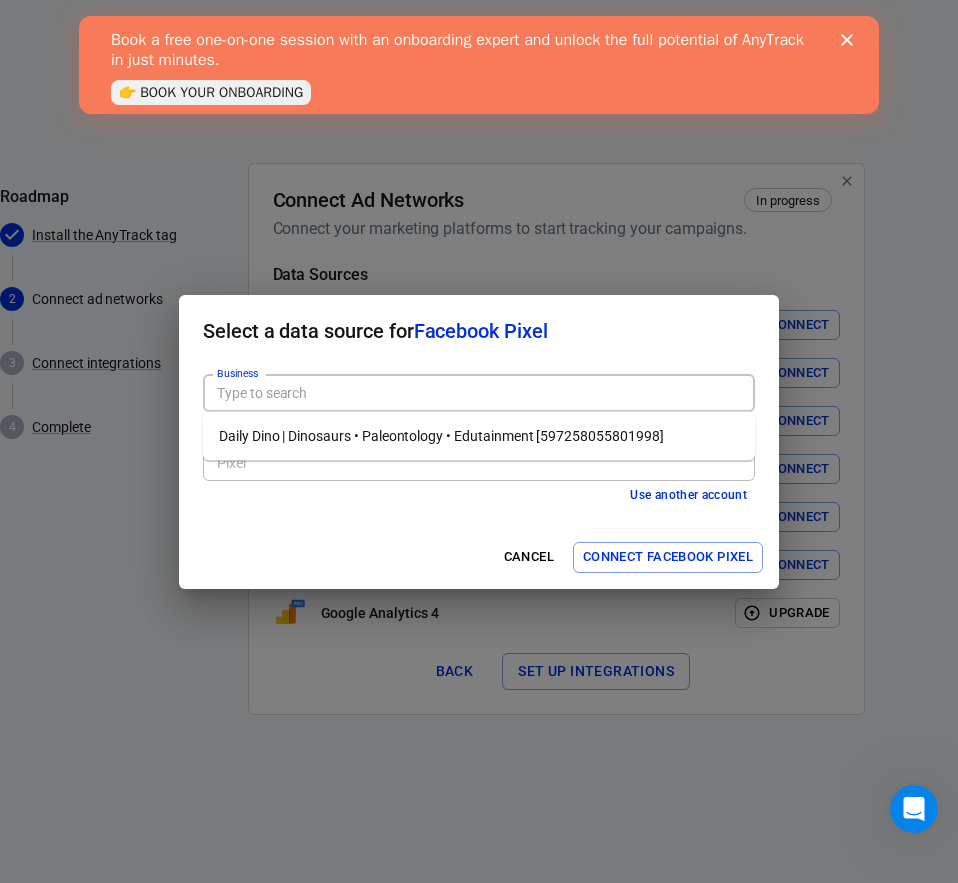 click on "Business" at bounding box center (477, 393) 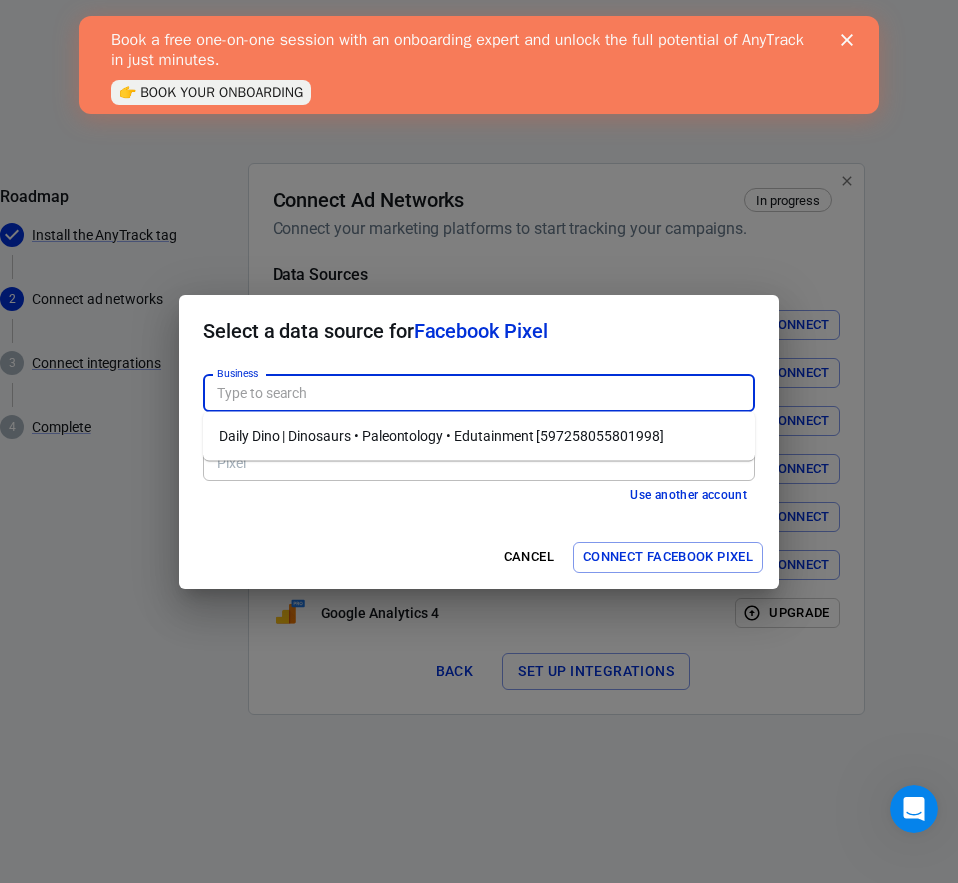 click on "Daily Dino | Dinosaurs • Paleontology • Edutainment [597258055801998]" at bounding box center [479, 436] 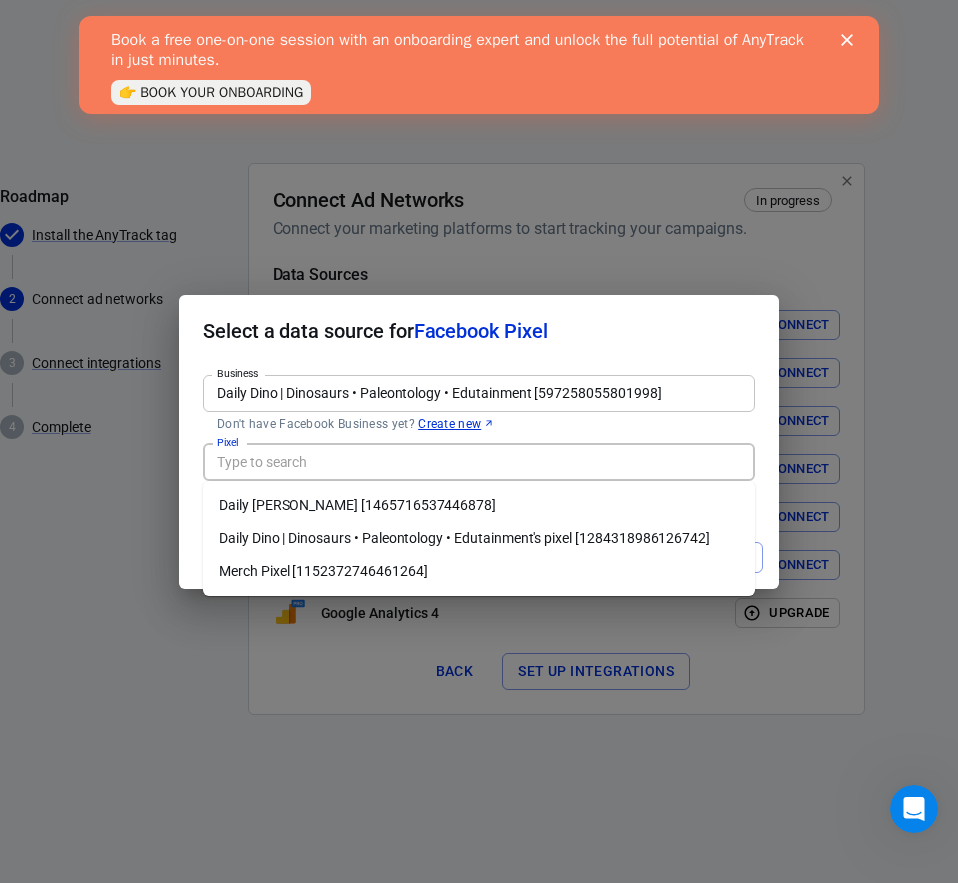 click on "Pixel" at bounding box center (477, 462) 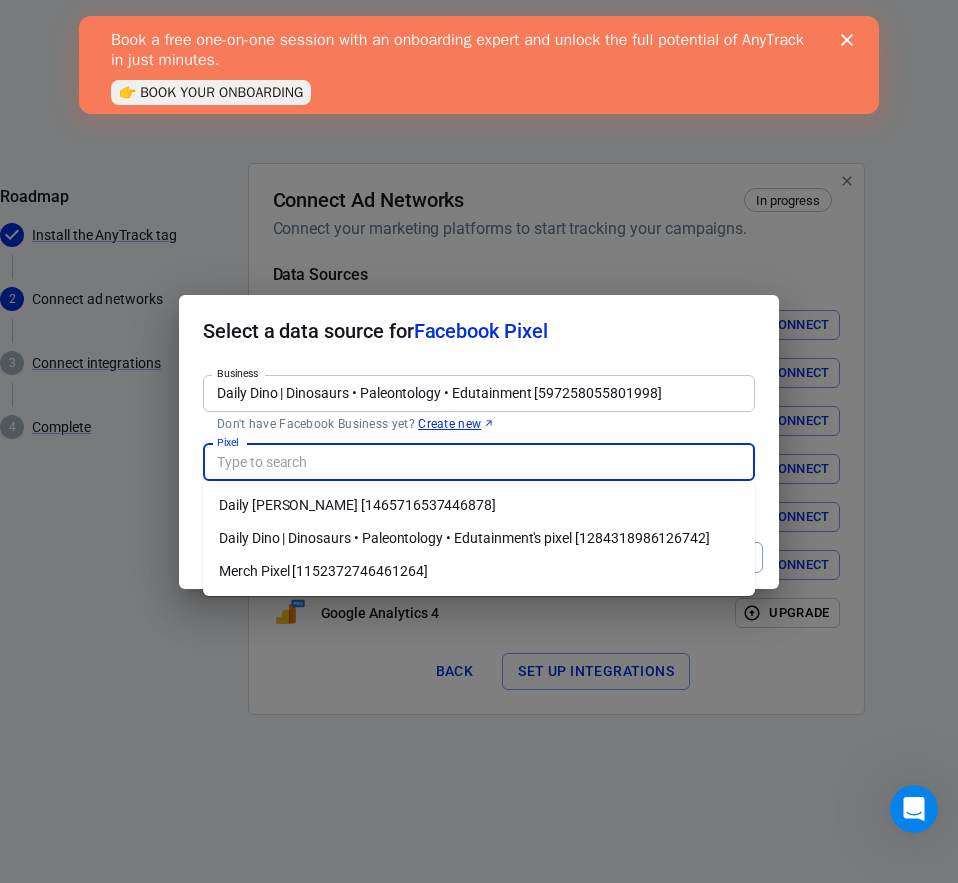 click on "Merch Pixel [1152372746461264]" at bounding box center (479, 571) 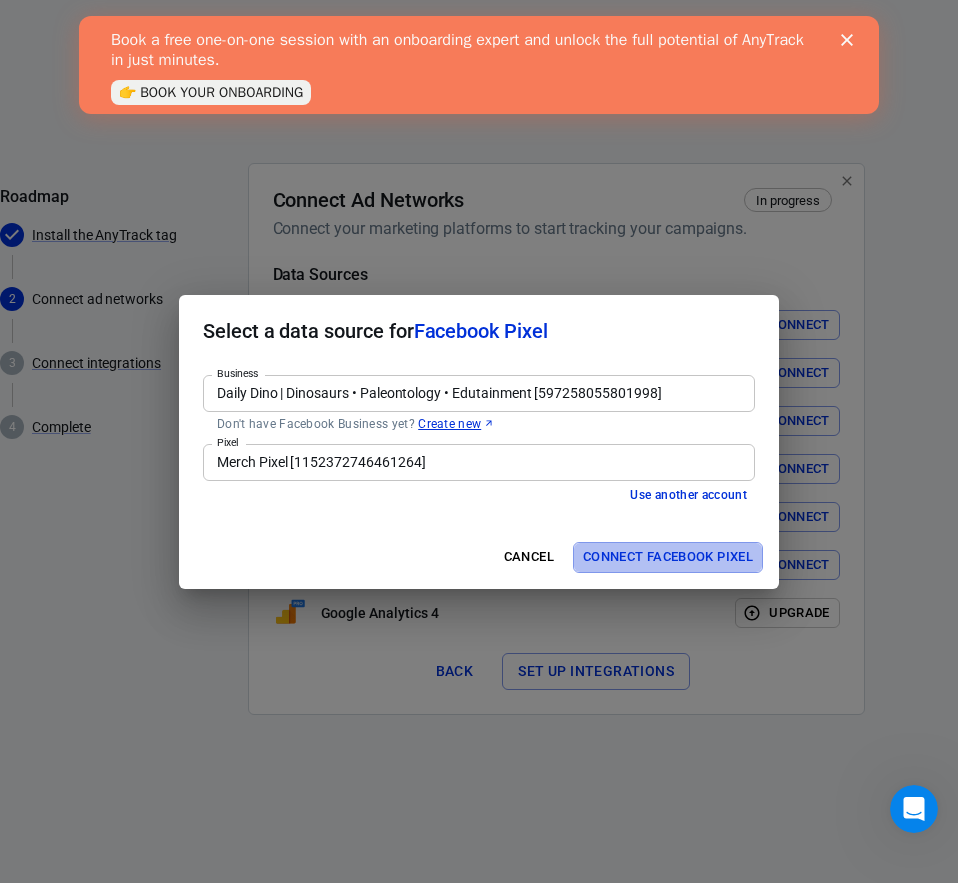 click on "Connect Facebook Pixel" at bounding box center [668, 557] 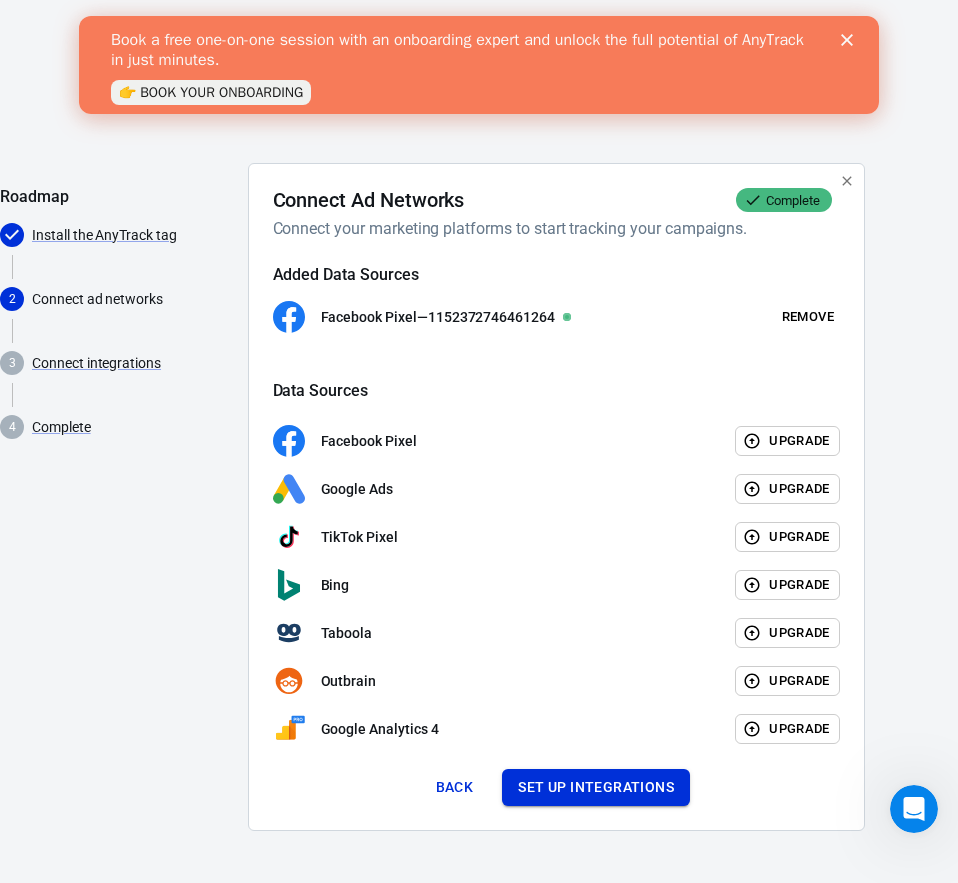 click on "Set up integrations" at bounding box center (596, 787) 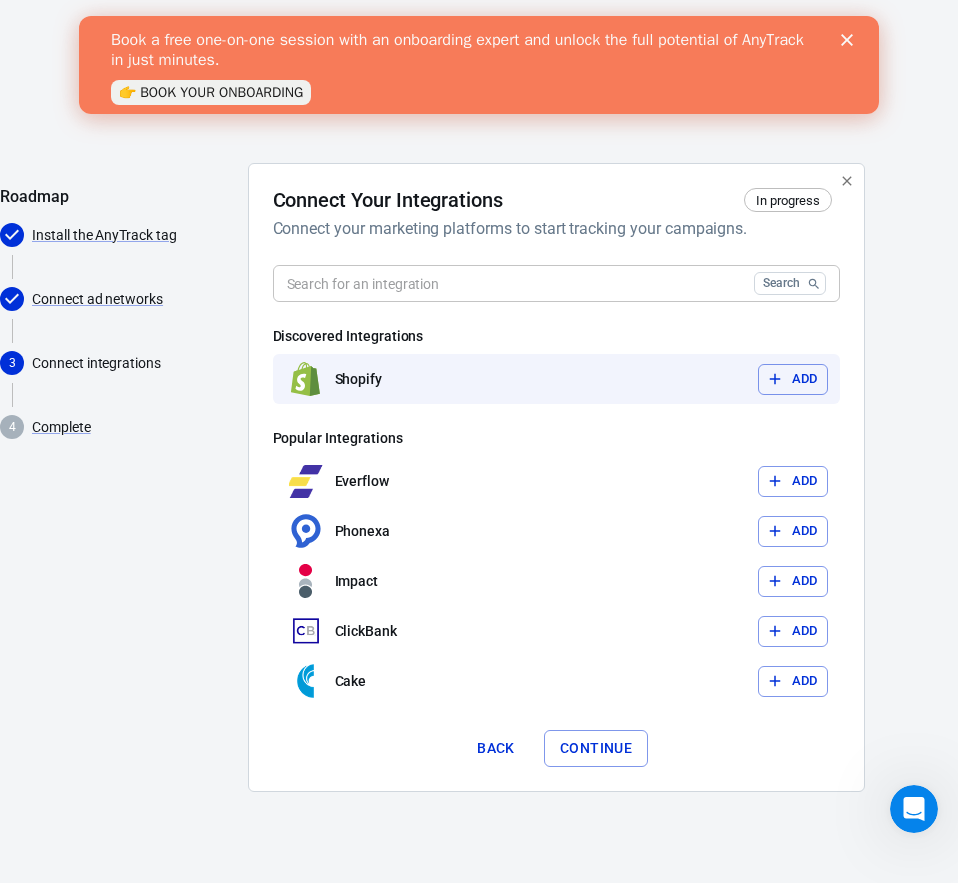 click on "Add" at bounding box center [793, 379] 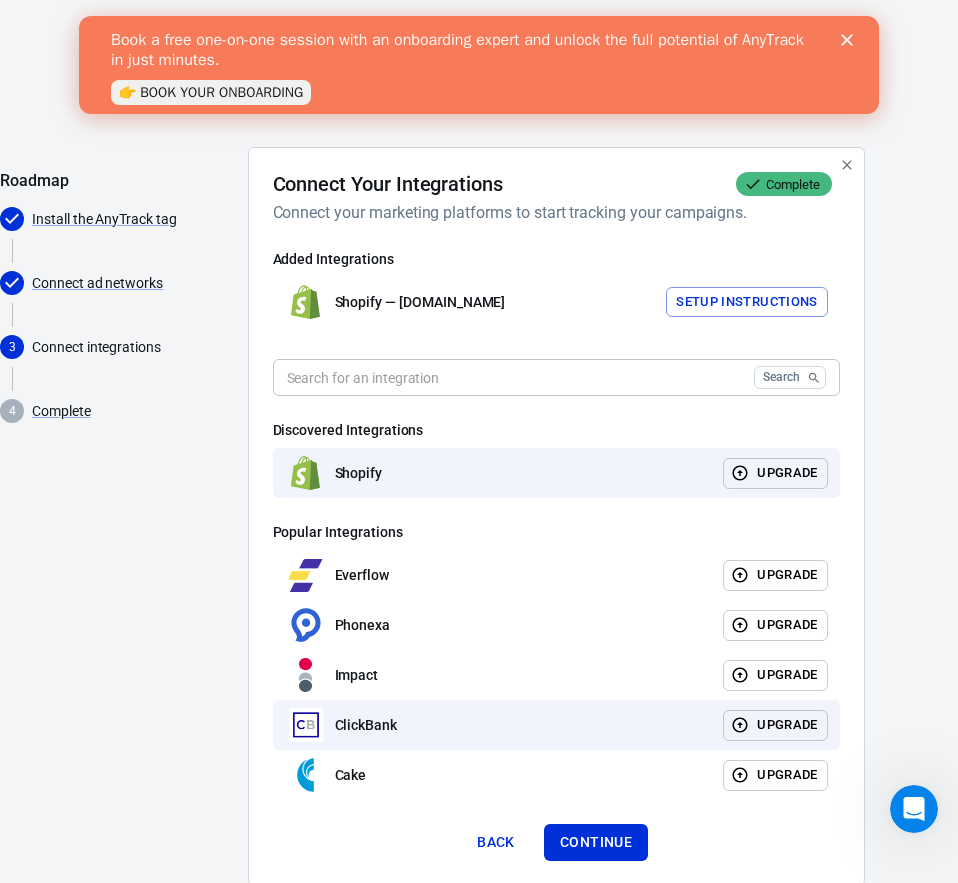 scroll, scrollTop: 66, scrollLeft: 0, axis: vertical 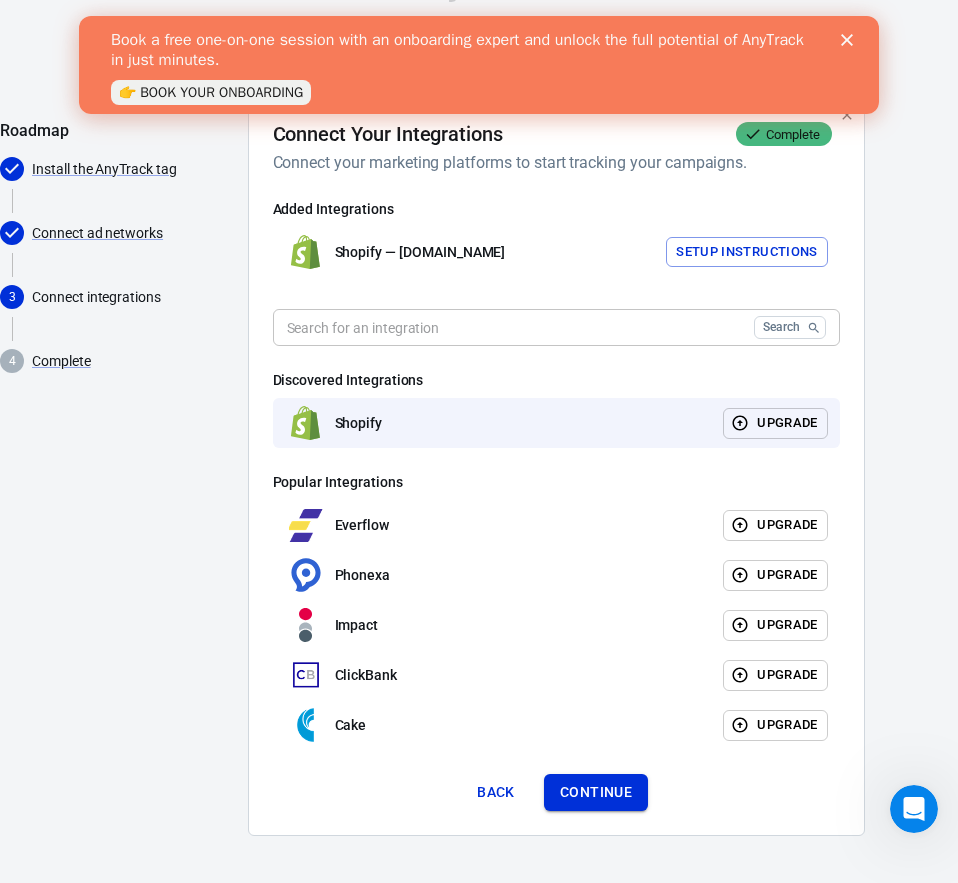 click on "Continue" at bounding box center (596, 792) 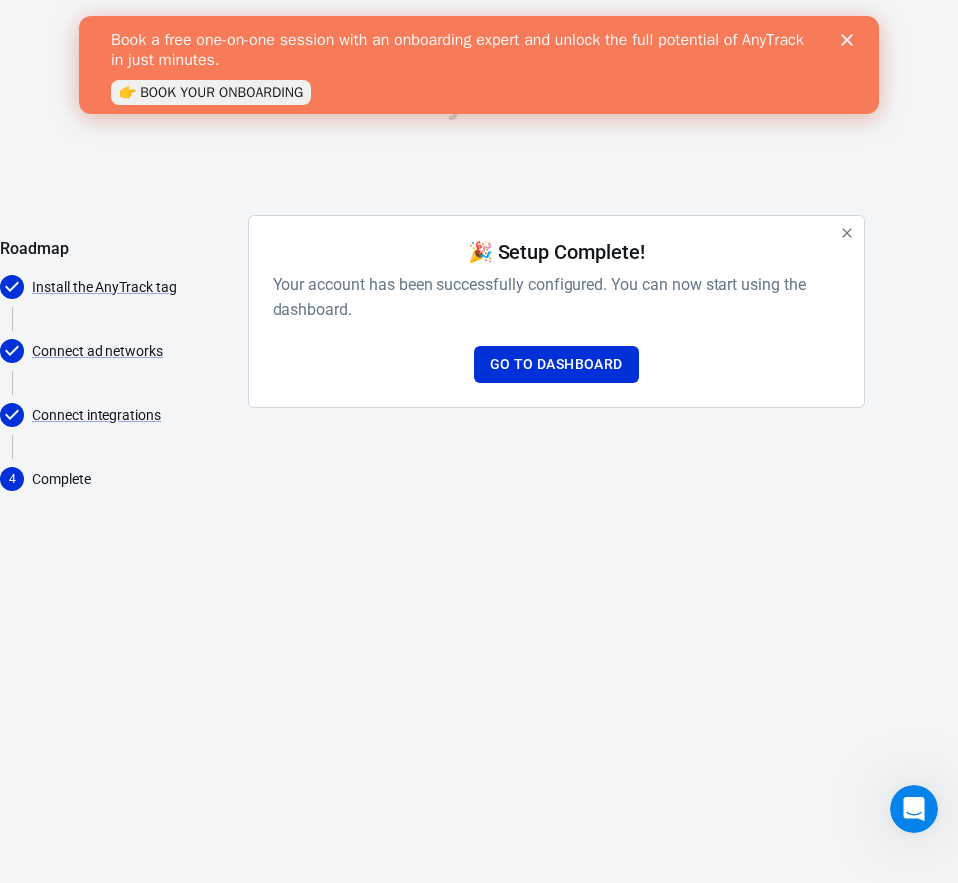scroll, scrollTop: 0, scrollLeft: 0, axis: both 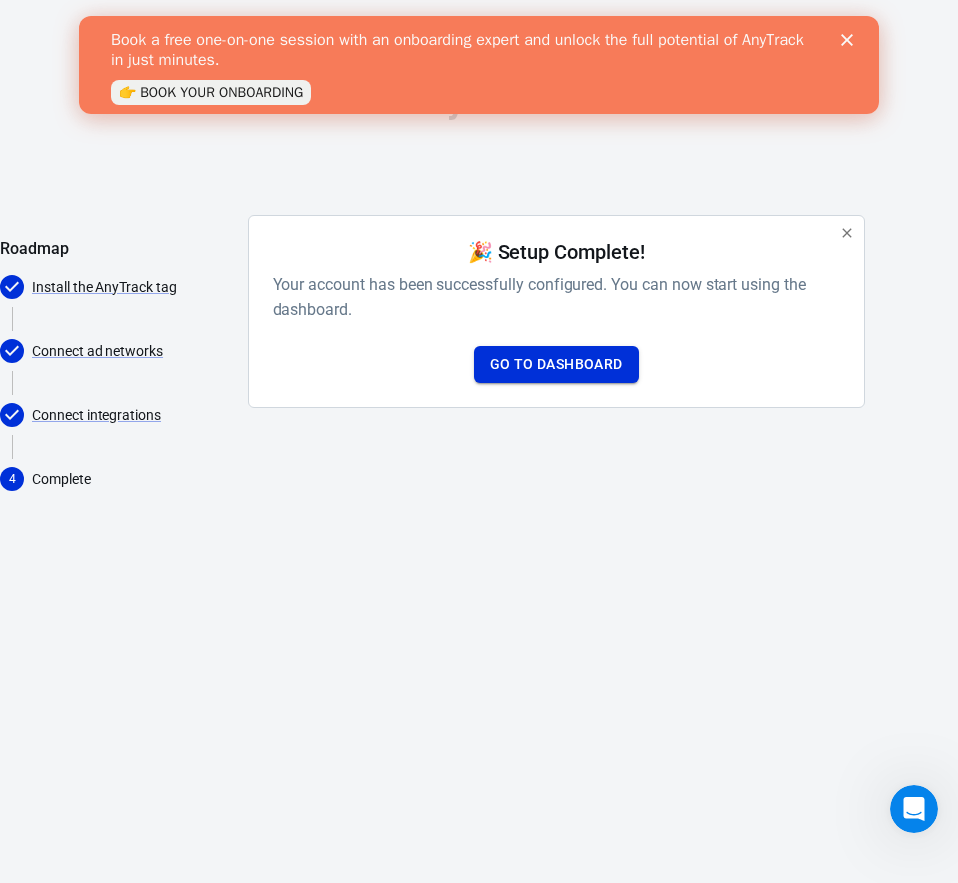 click on "Go to Dashboard" at bounding box center (556, 364) 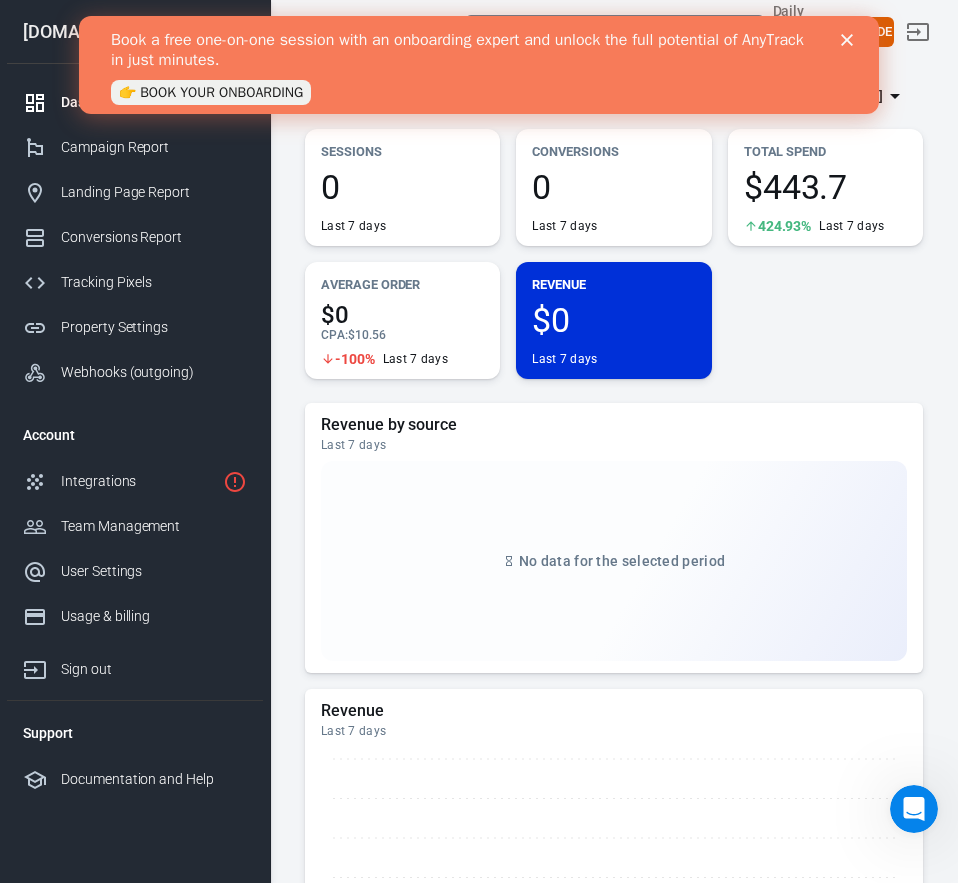 click 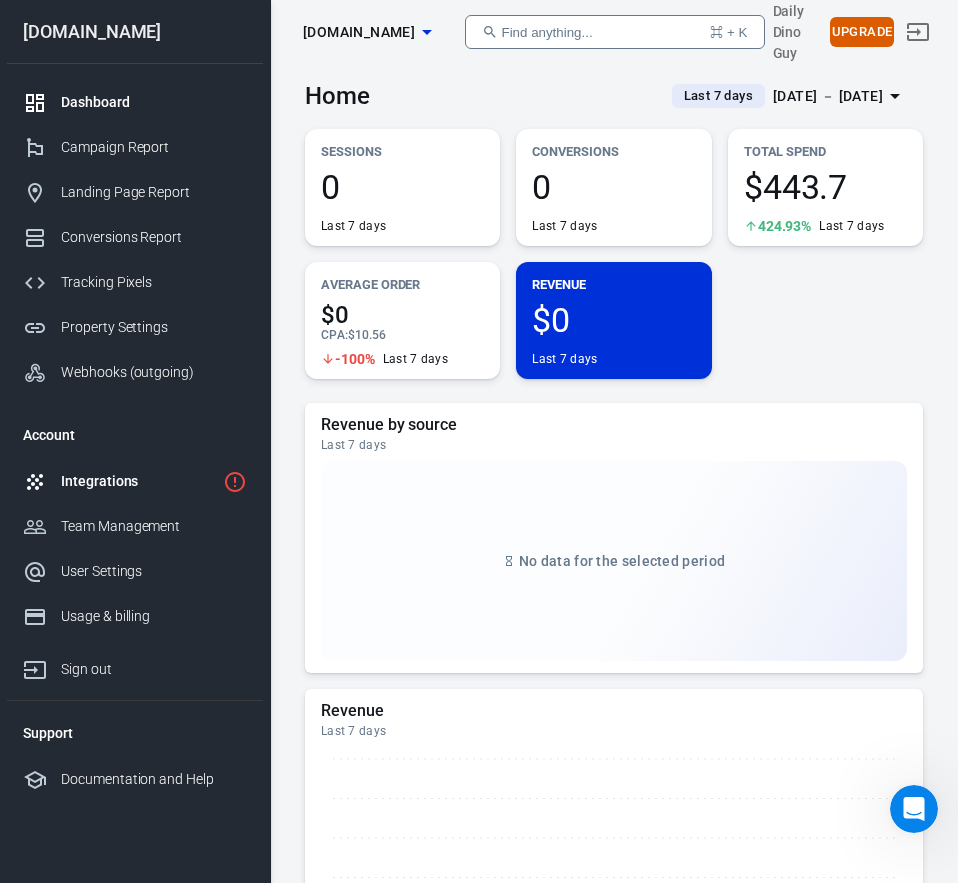 click on "Integrations" at bounding box center (138, 481) 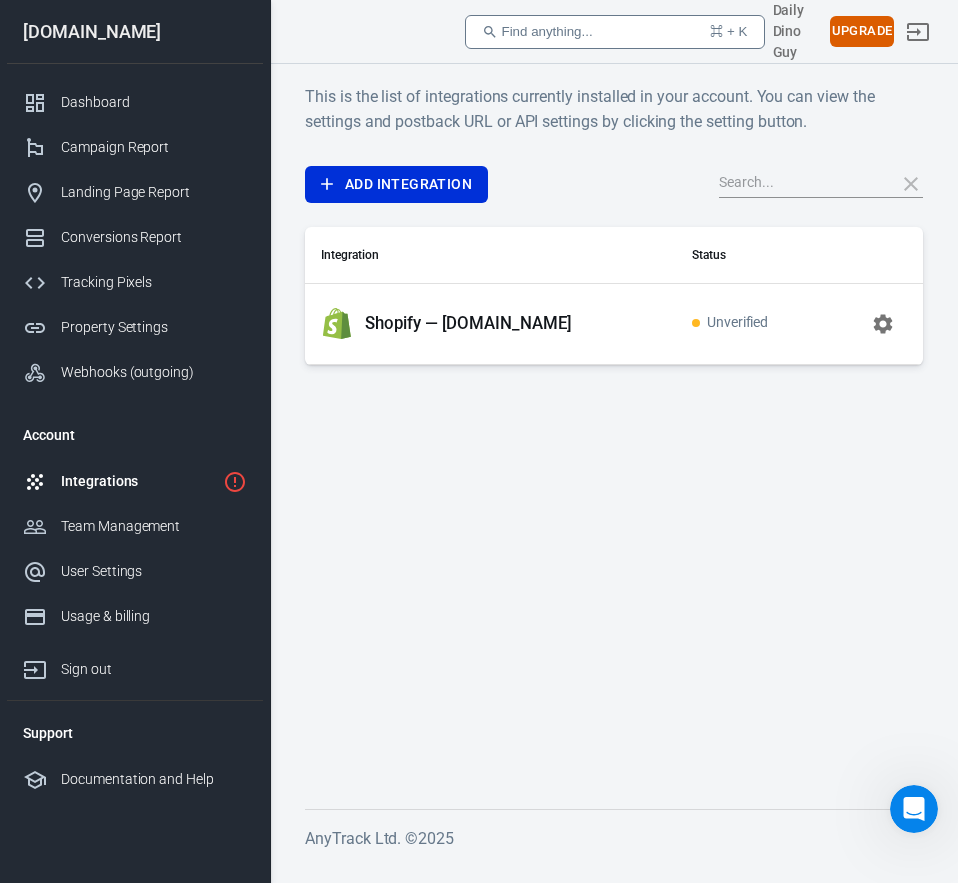click on "Shopify — [DOMAIN_NAME]" at bounding box center (490, 324) 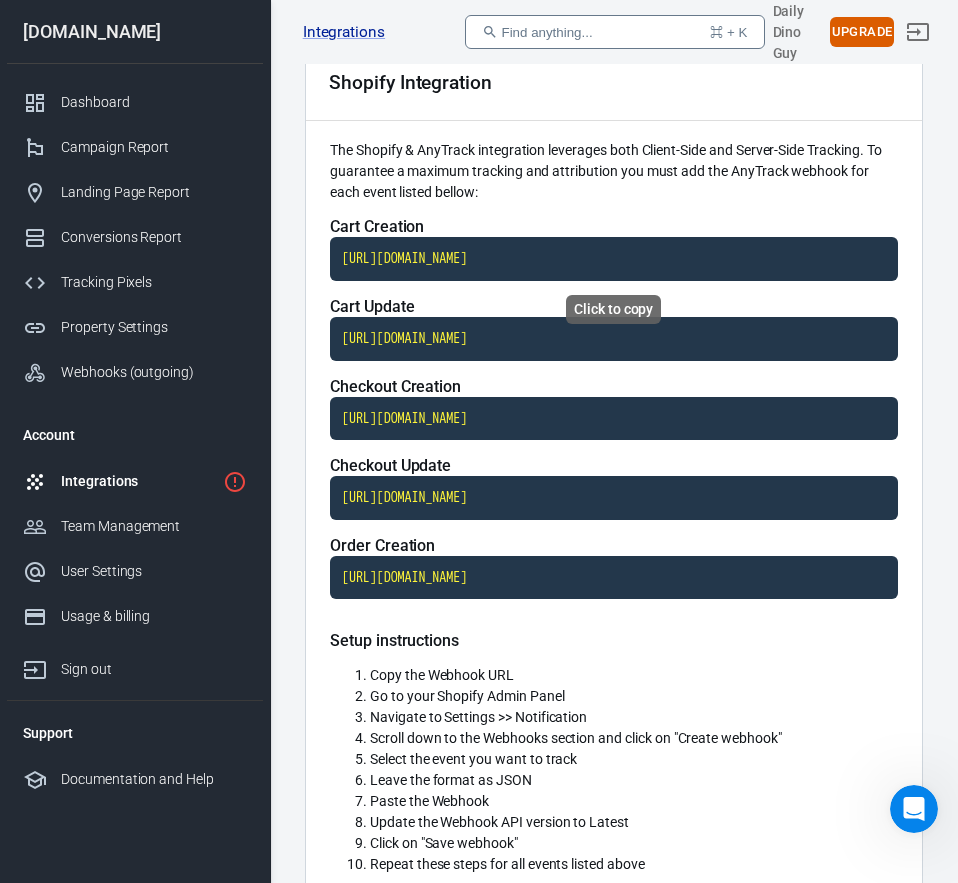 scroll, scrollTop: 213, scrollLeft: 0, axis: vertical 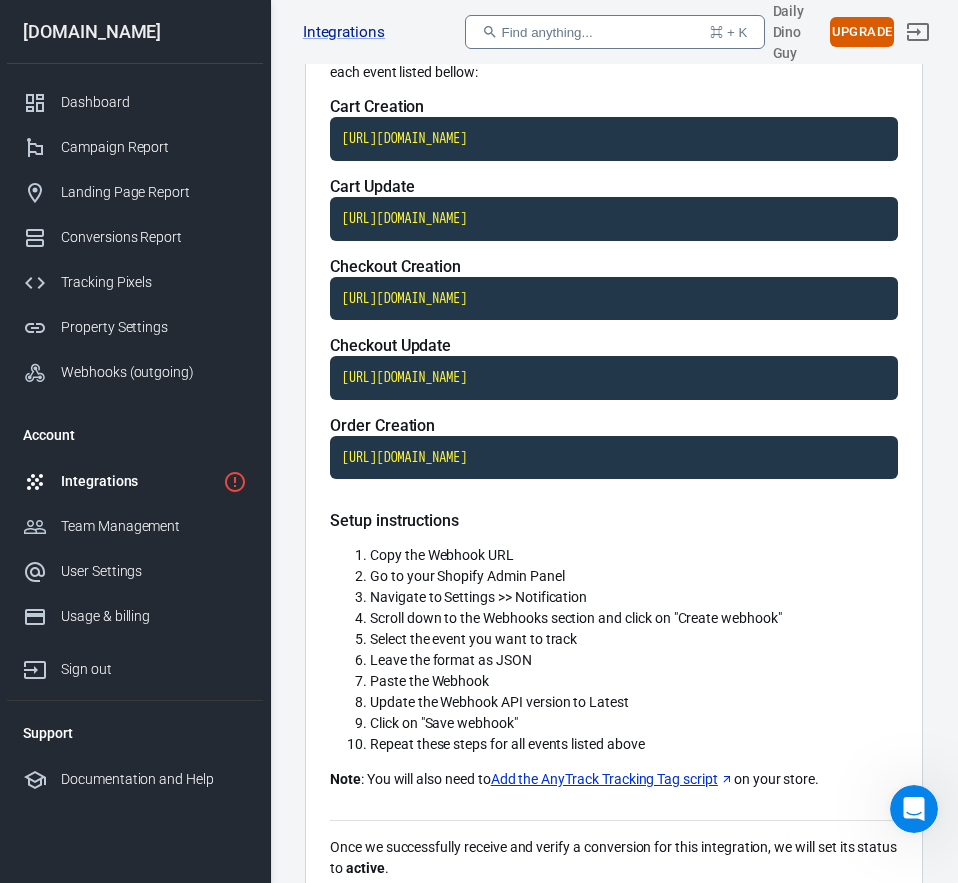 click on "Update the Webhook API version to Latest" at bounding box center [634, 702] 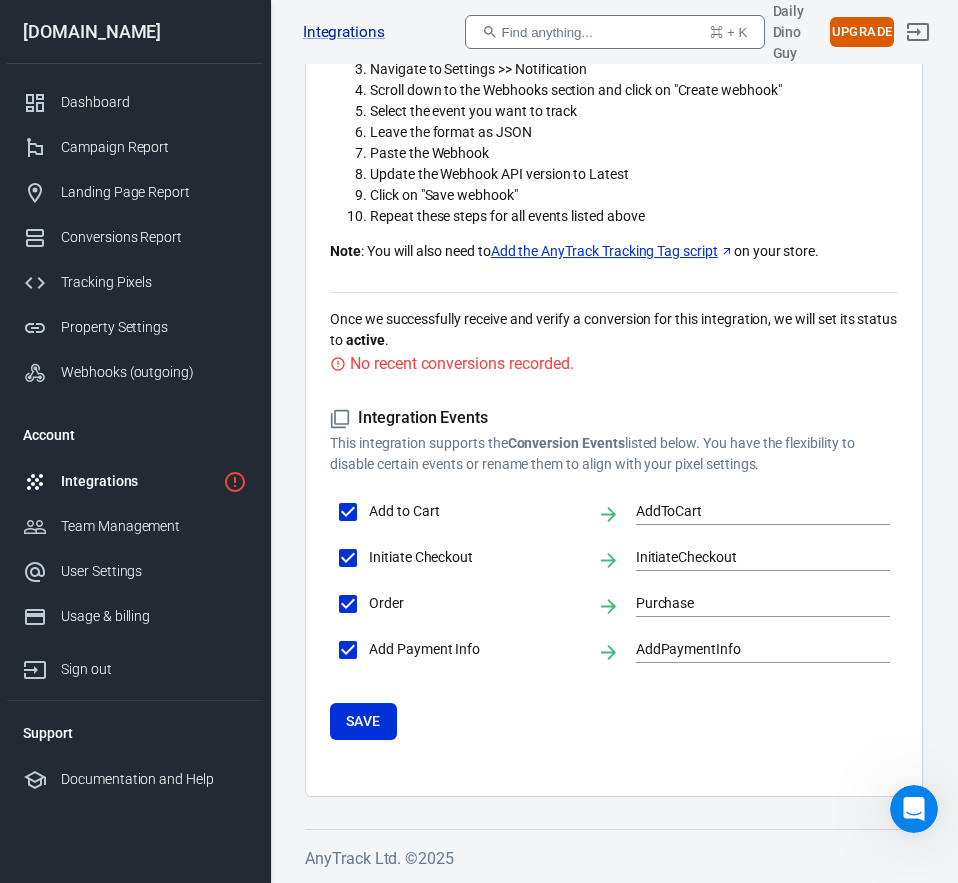 scroll, scrollTop: 0, scrollLeft: 0, axis: both 